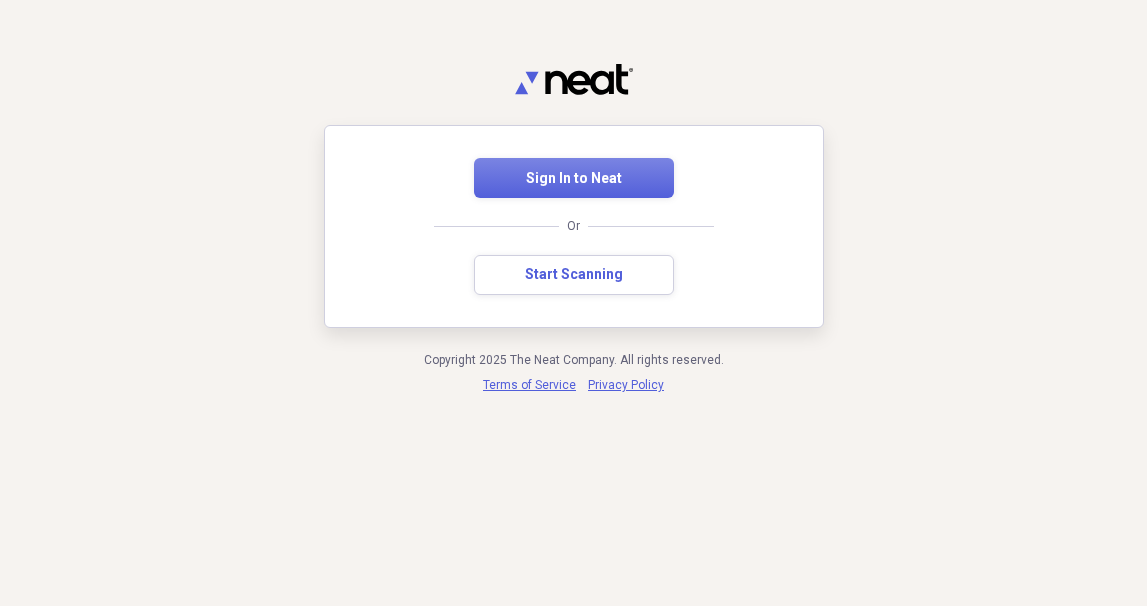 scroll, scrollTop: 0, scrollLeft: 0, axis: both 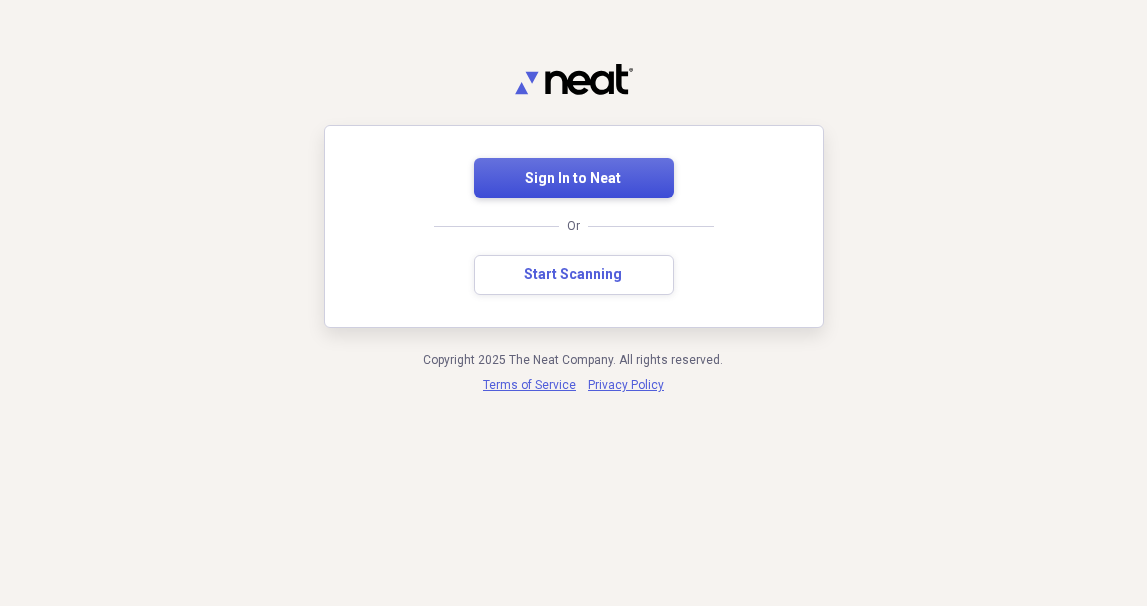 click on "Sign In to Neat" at bounding box center (574, 179) 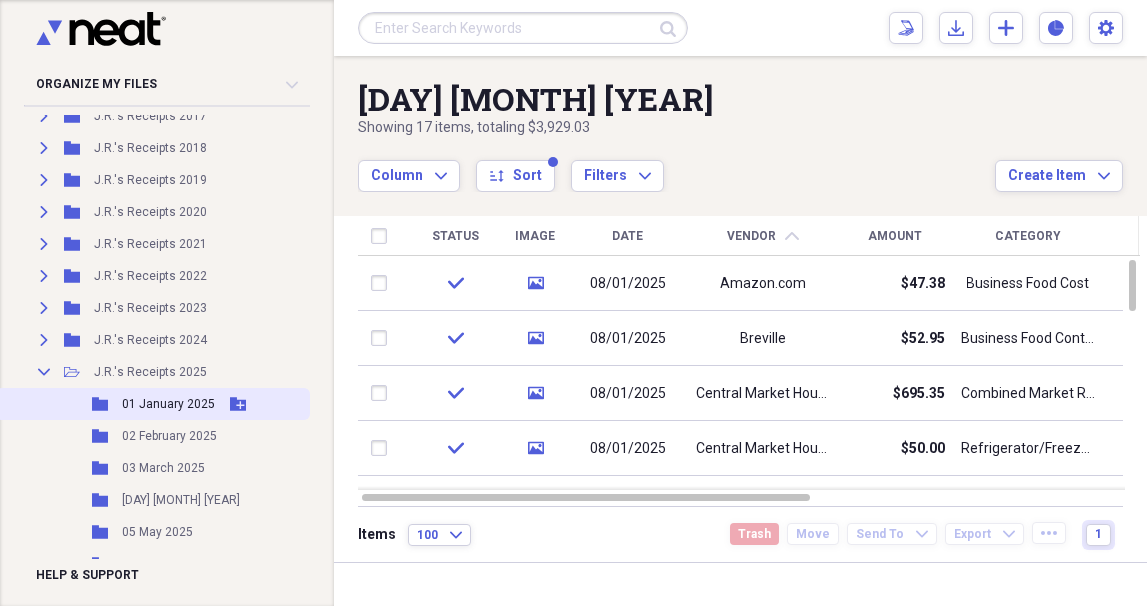 scroll, scrollTop: 599, scrollLeft: 0, axis: vertical 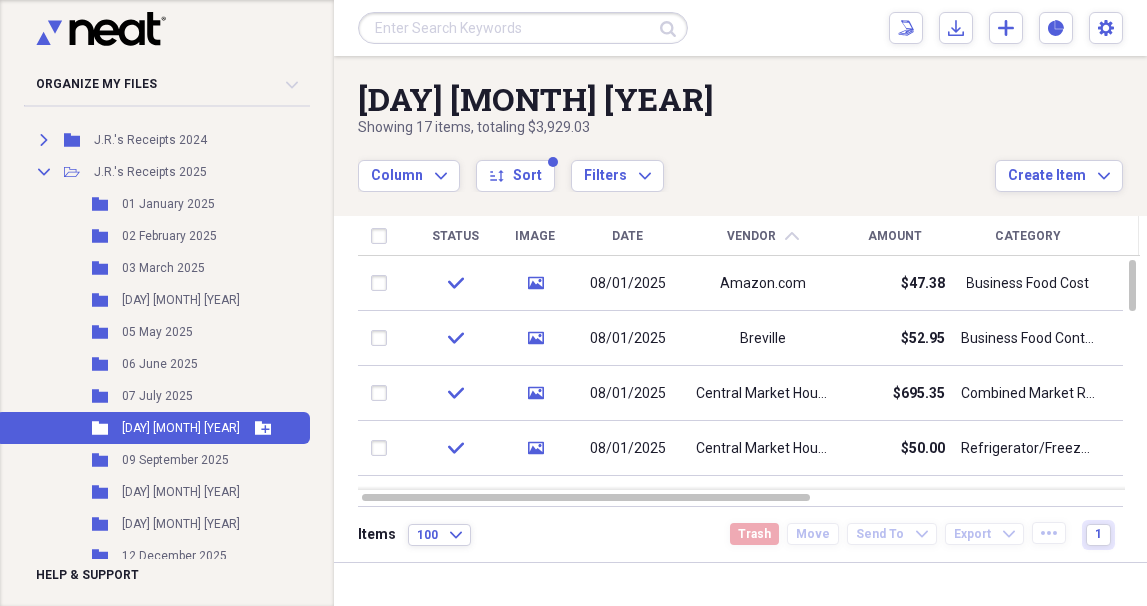 click on "[DAY] [MONTH] [YEAR]" at bounding box center (181, 428) 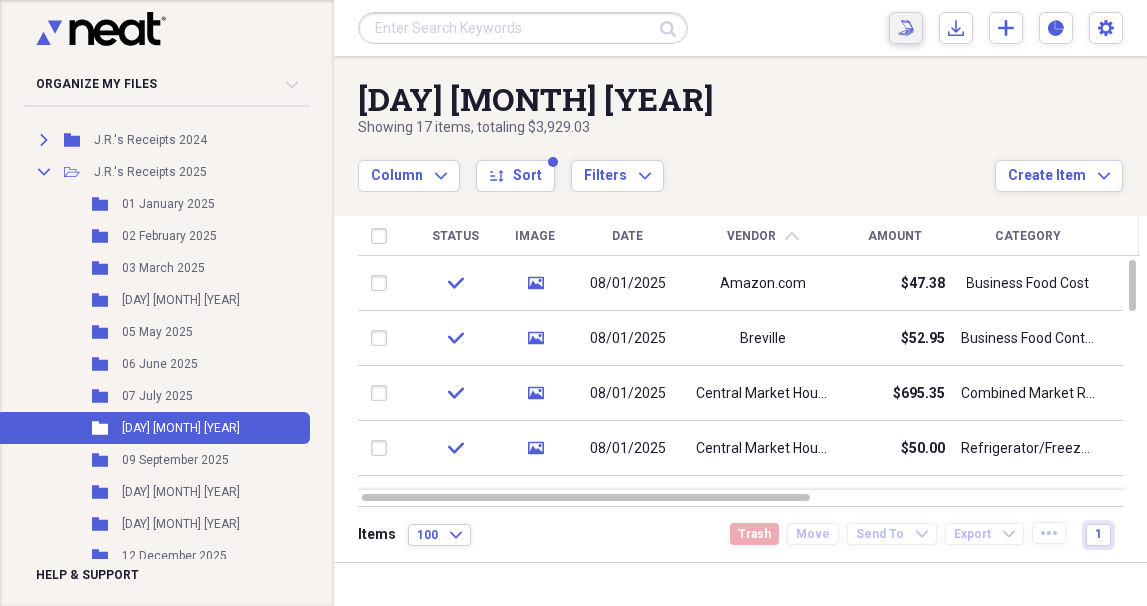 click on "Scan" 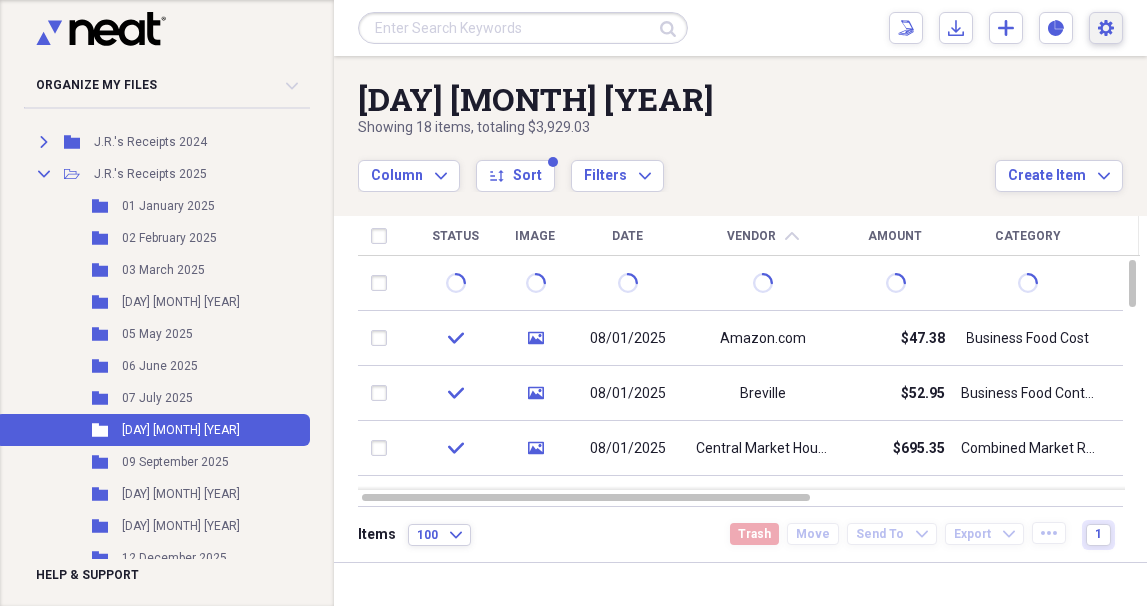 click 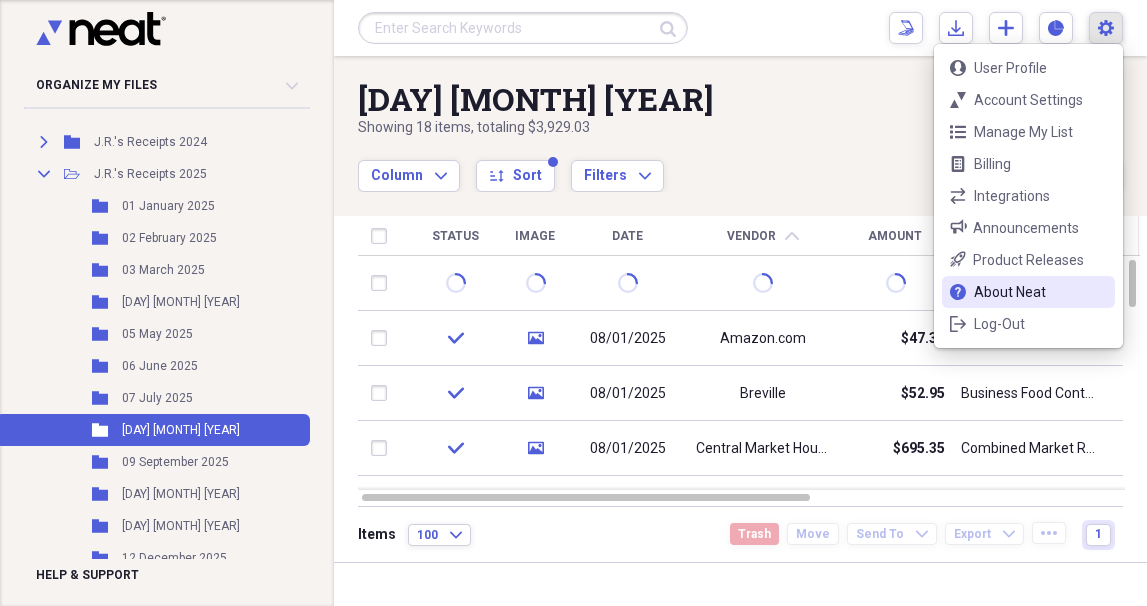 click on "About Neat" at bounding box center (1028, 292) 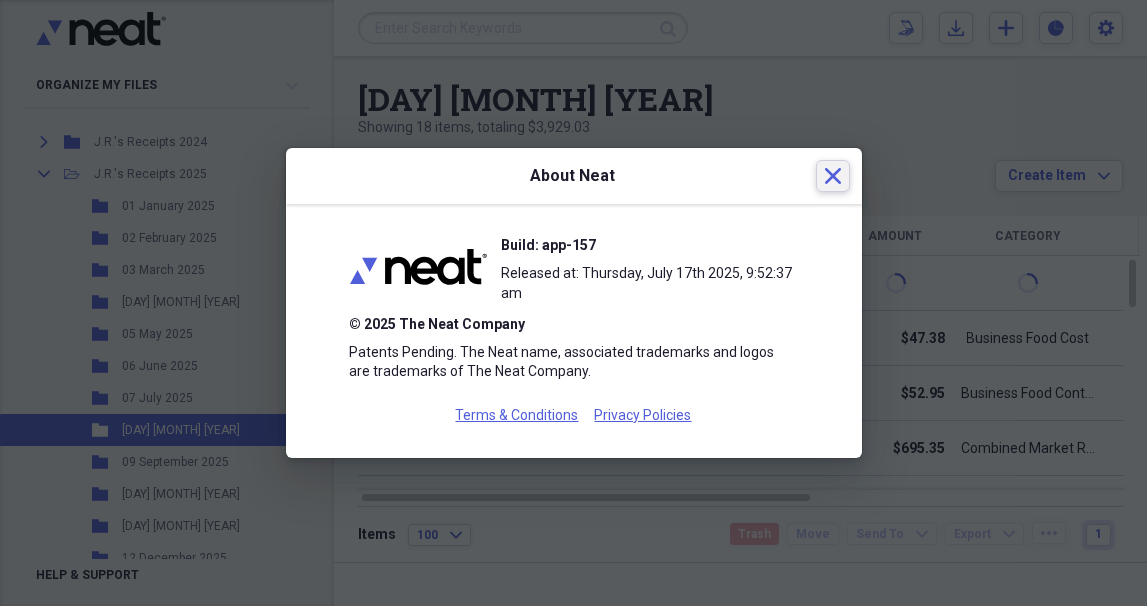 click 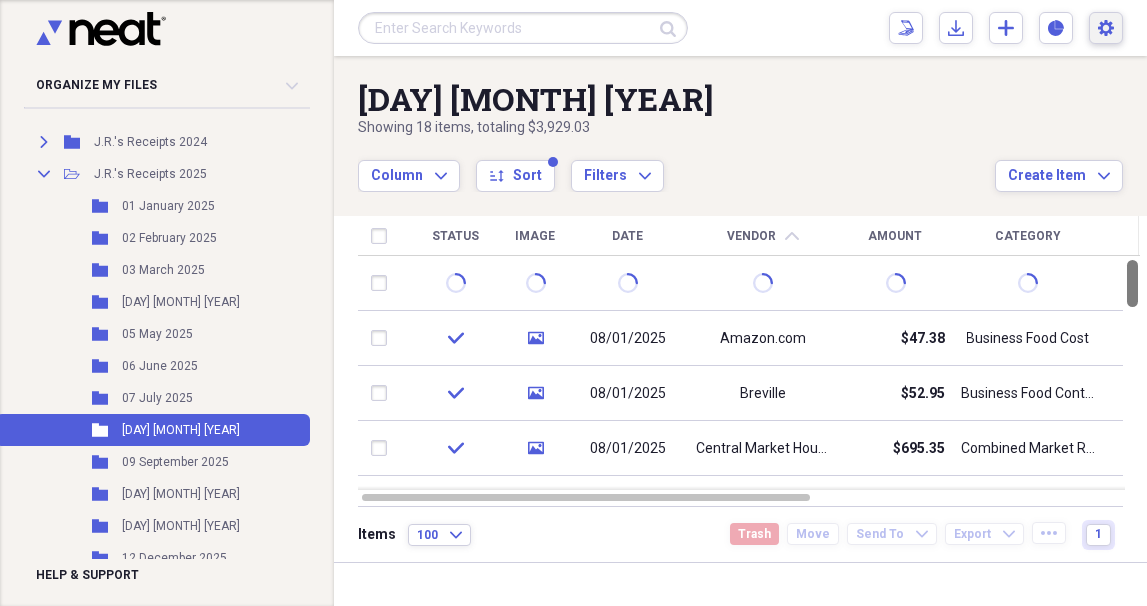 drag, startPoint x: 1133, startPoint y: 379, endPoint x: 1137, endPoint y: 227, distance: 152.05263 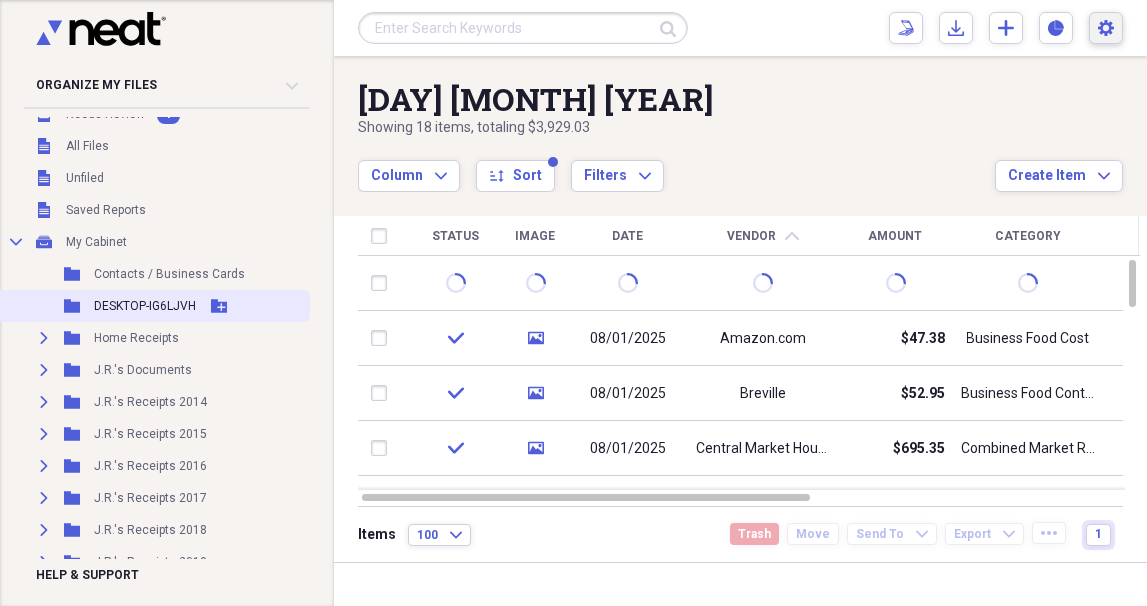 scroll, scrollTop: 0, scrollLeft: 0, axis: both 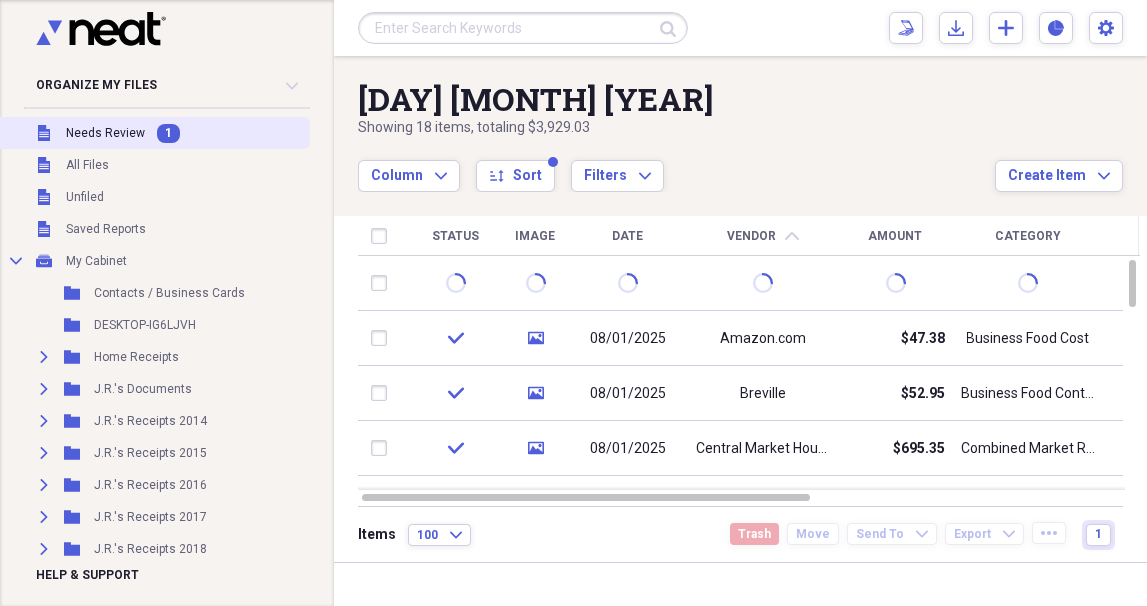 click on "Needs Review" at bounding box center [105, 133] 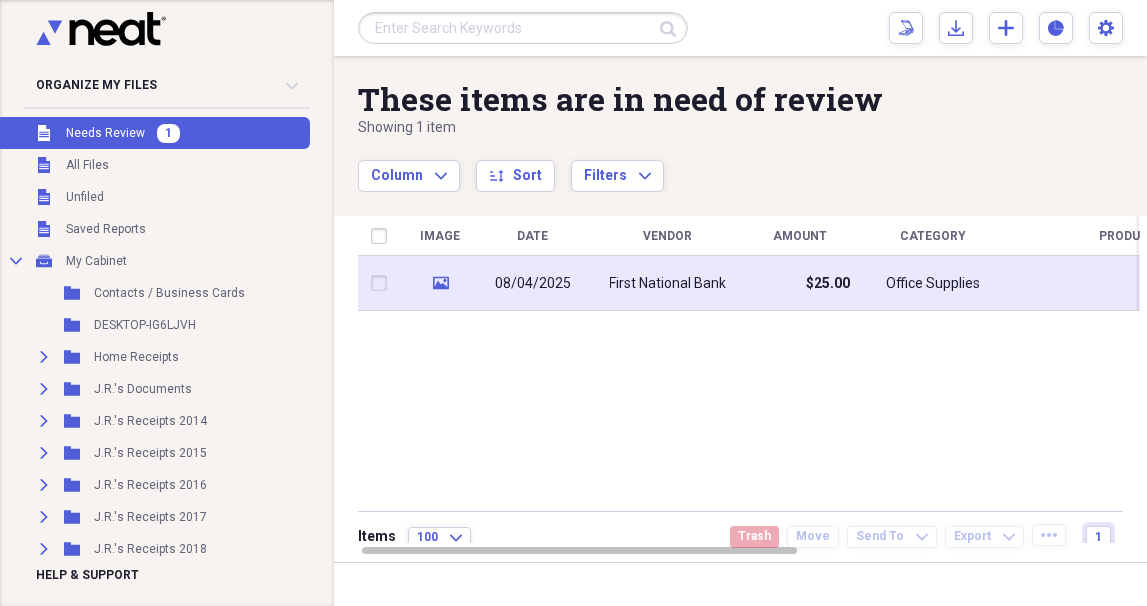 click on "08/04/2025" at bounding box center (533, 284) 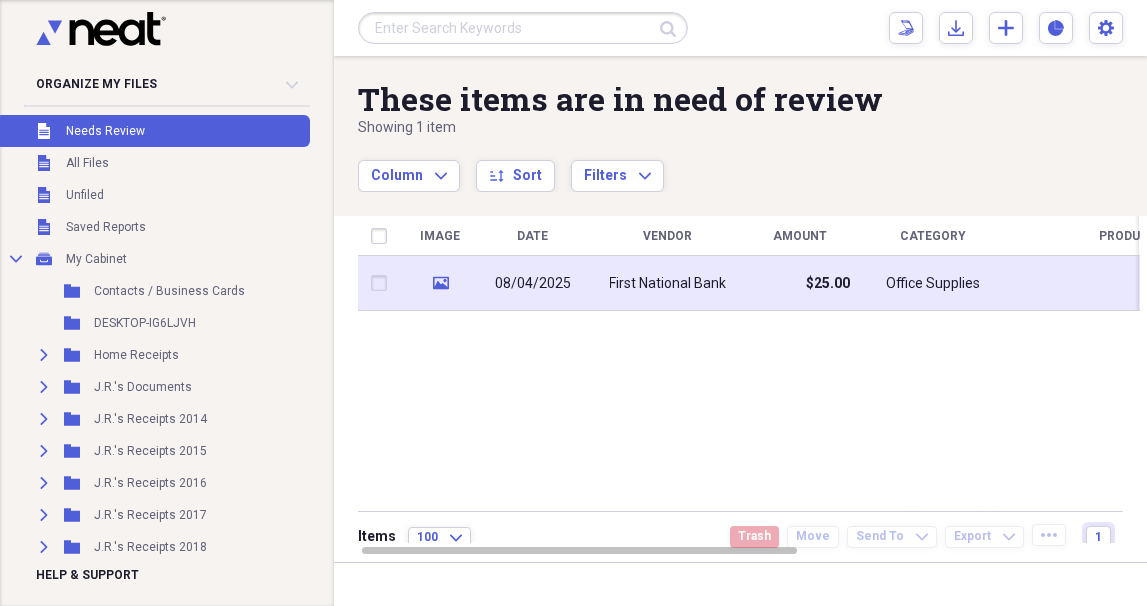 click on "First National Bank" at bounding box center [668, 284] 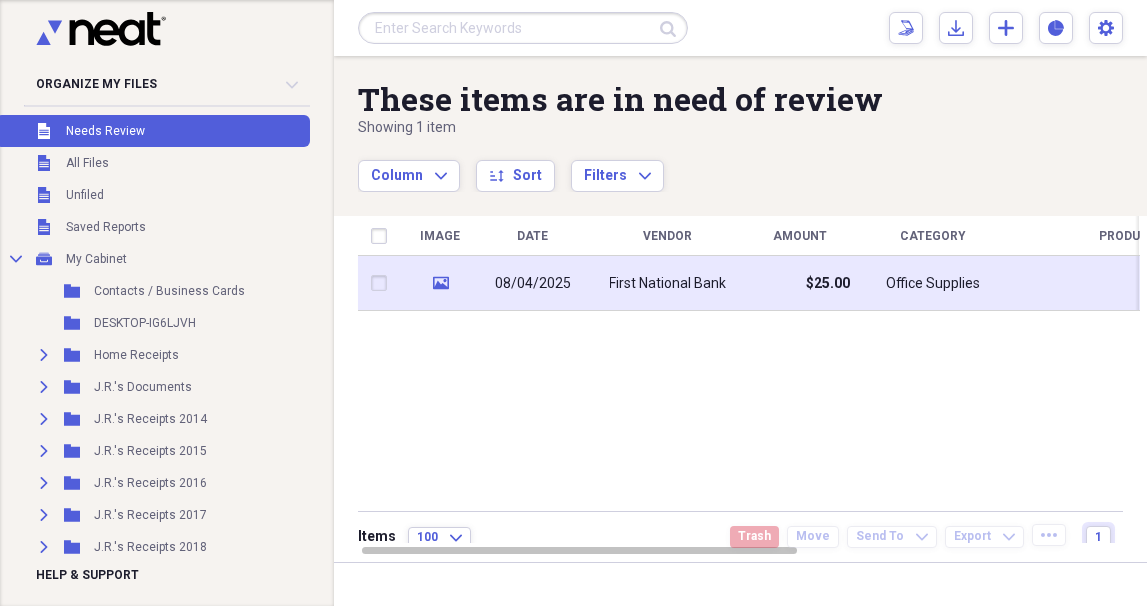 click 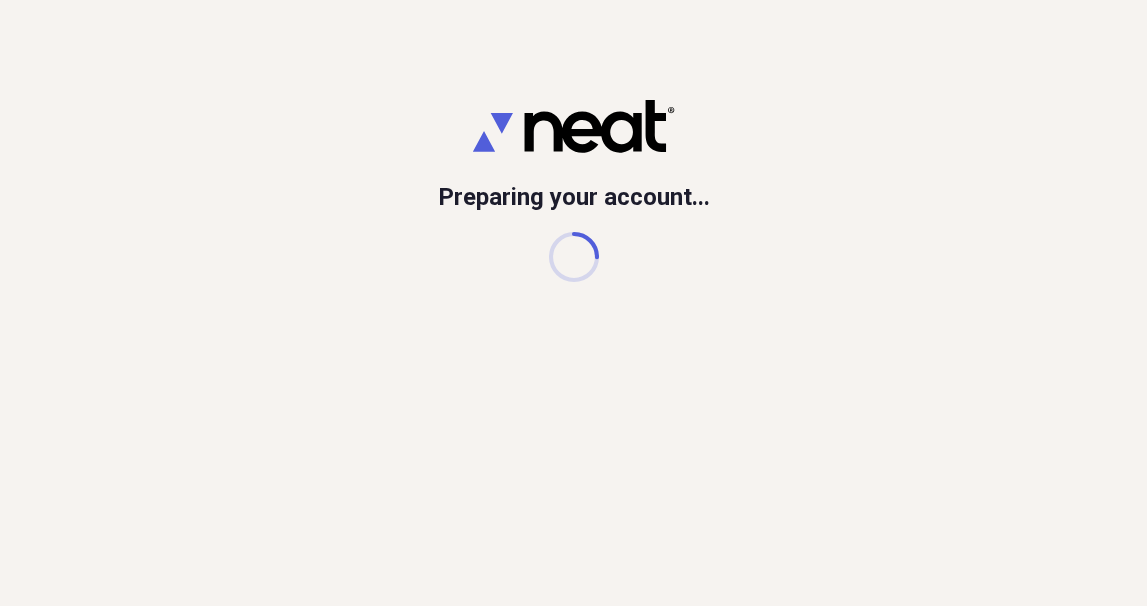 scroll, scrollTop: 0, scrollLeft: 0, axis: both 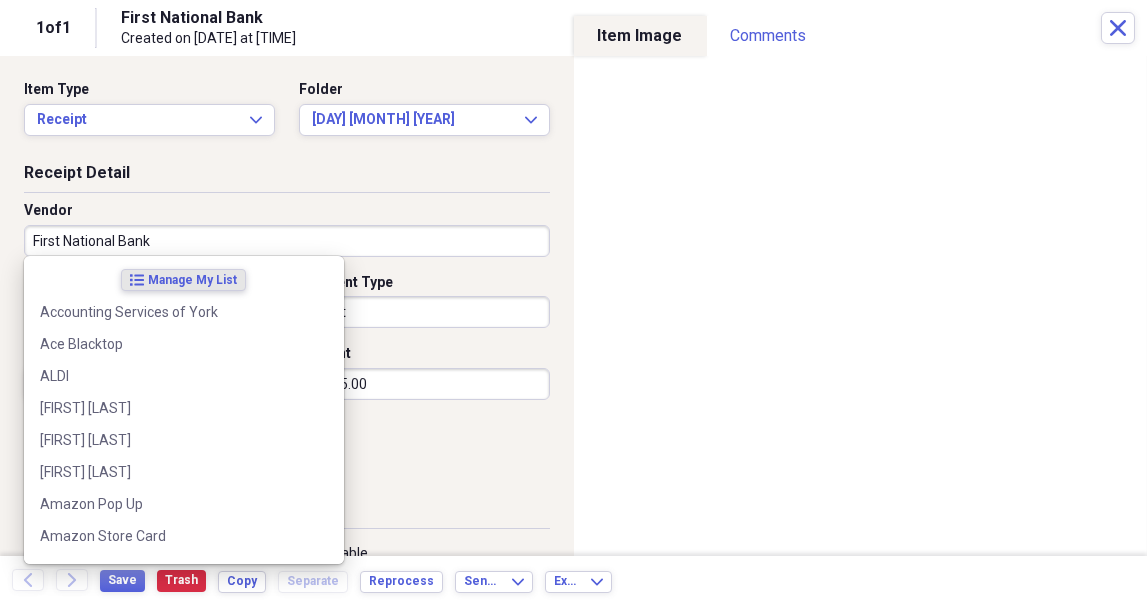 click on "First National Bank" at bounding box center (287, 241) 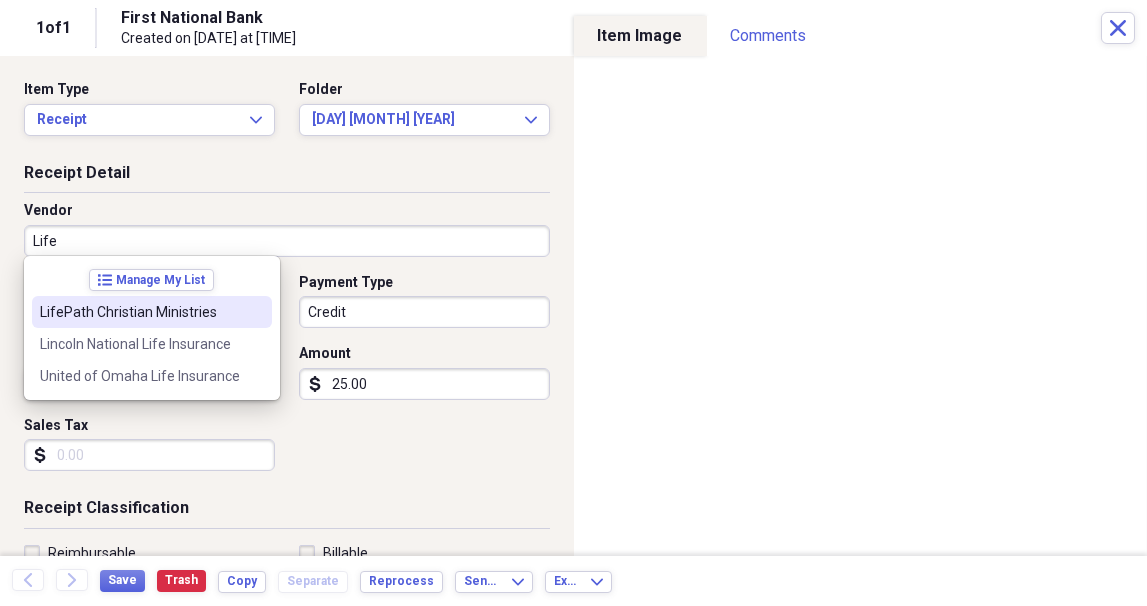 click on "LifePath Christian Ministries" at bounding box center (140, 312) 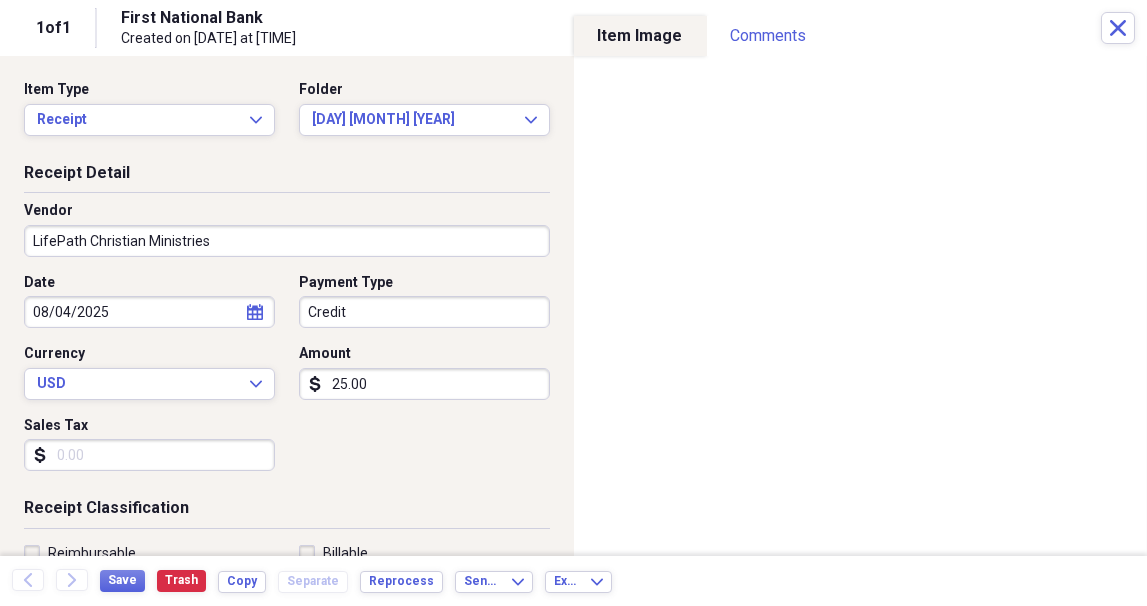 type on "Charity" 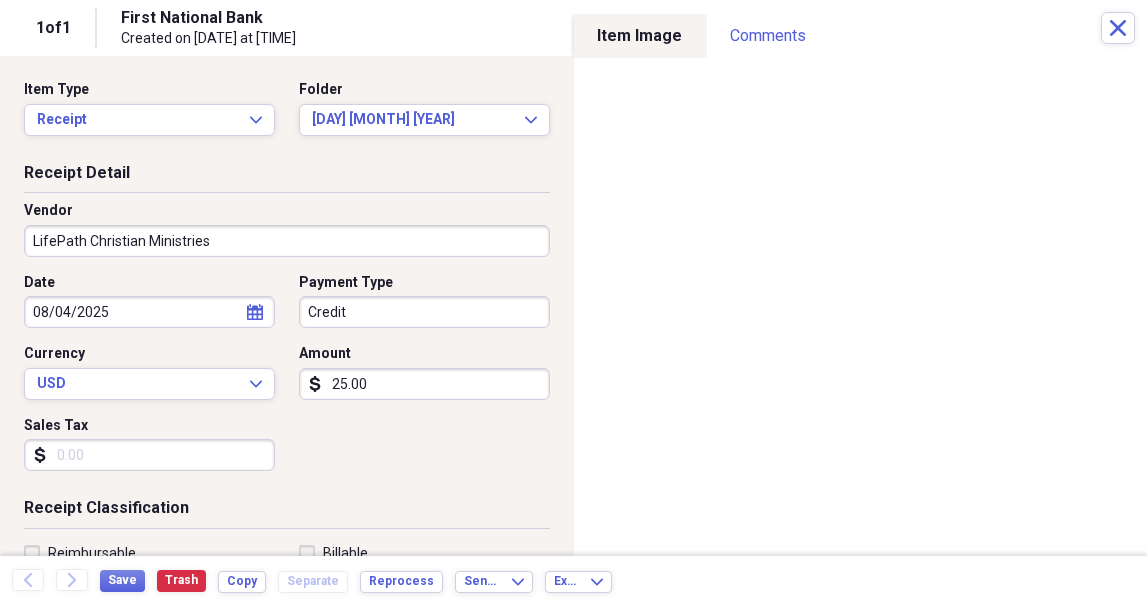 select on "7" 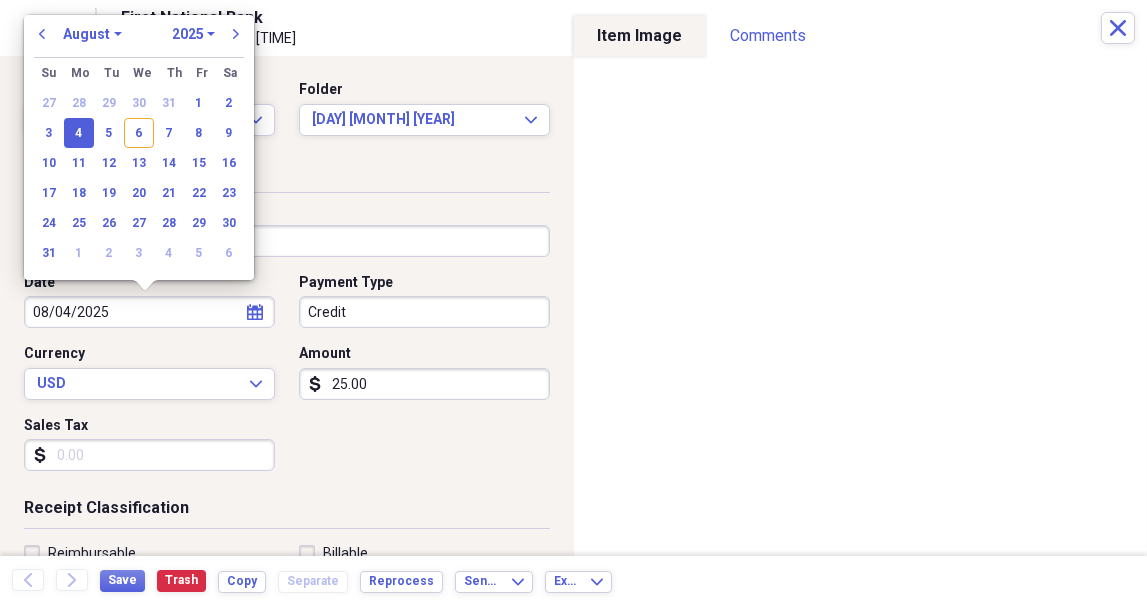 type 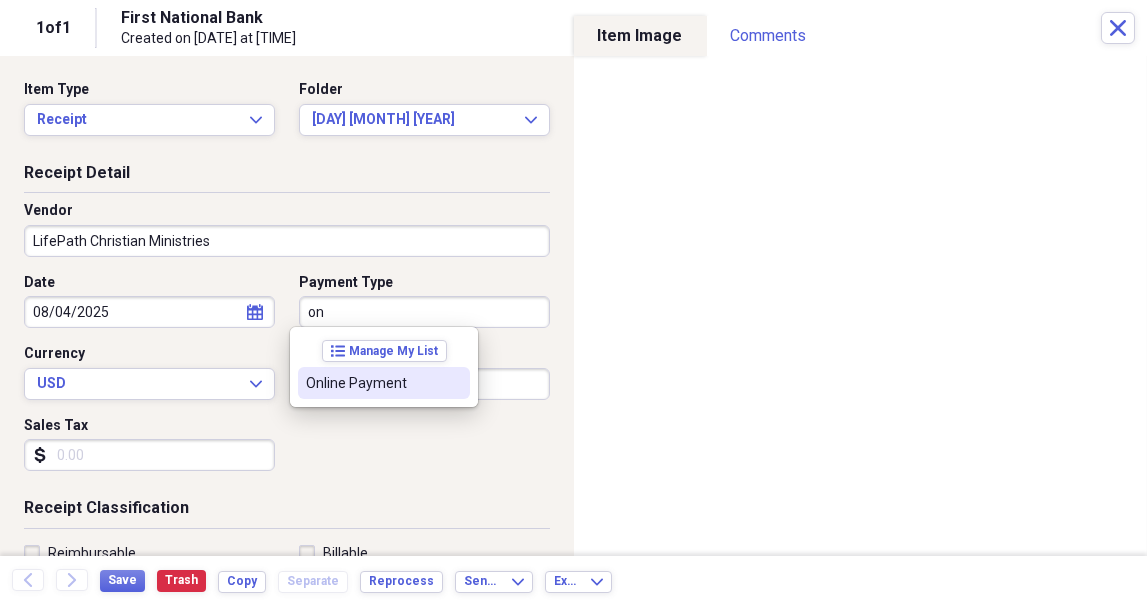 click on "Online Payment" at bounding box center (372, 383) 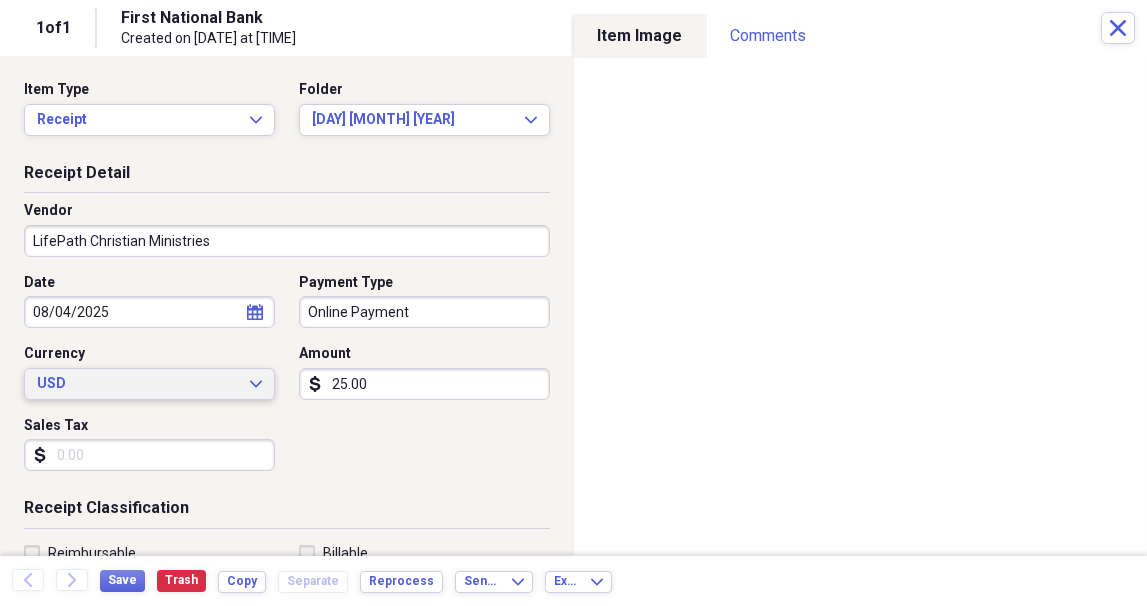 type 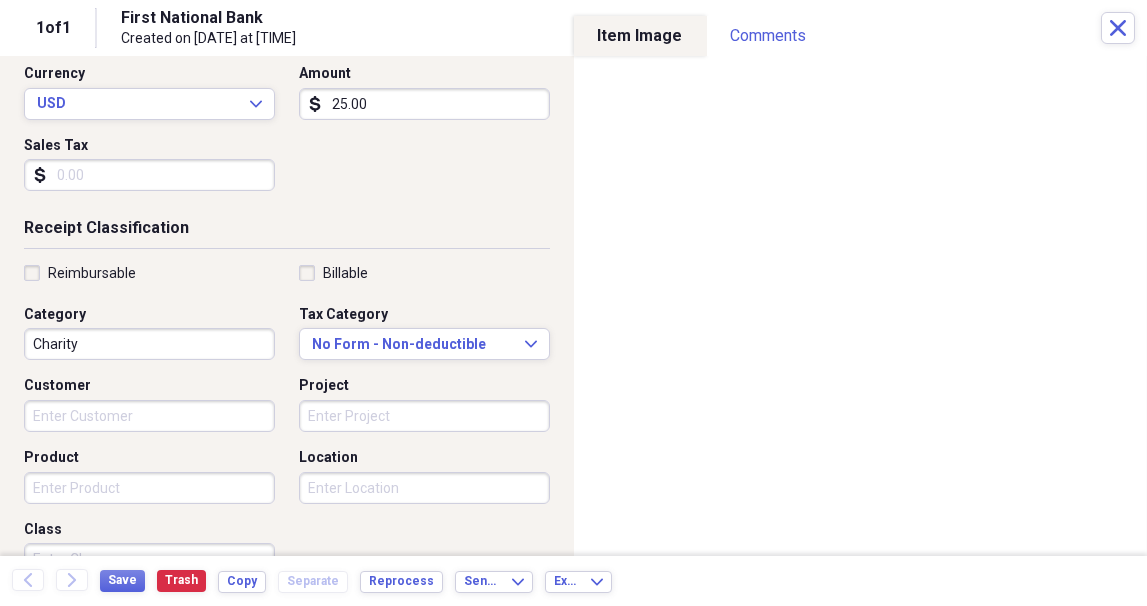 scroll, scrollTop: 300, scrollLeft: 0, axis: vertical 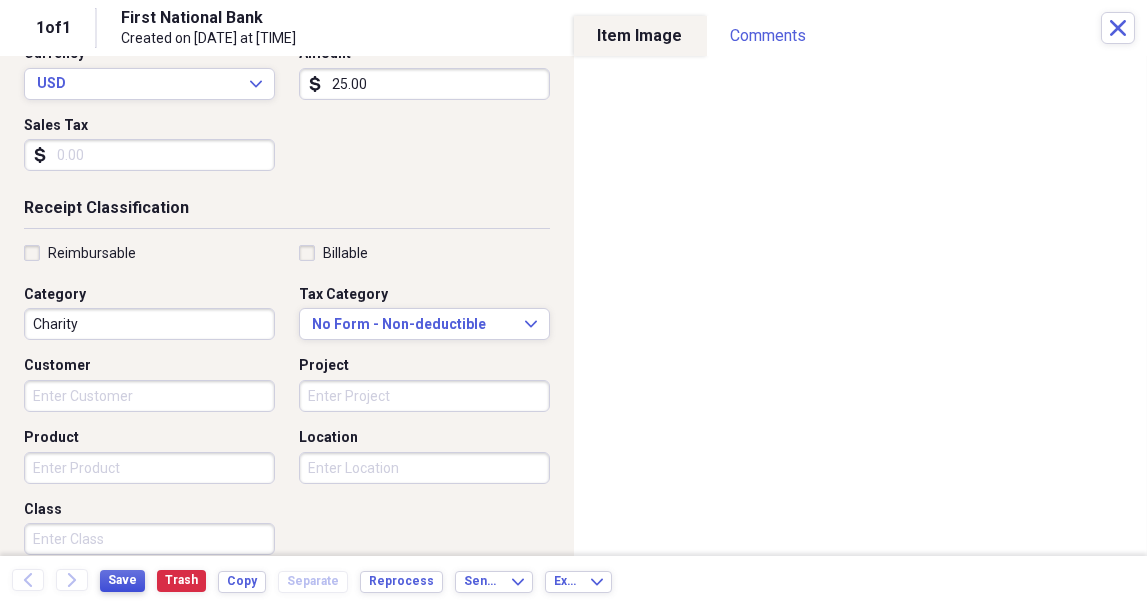 click on "Save" at bounding box center (122, 580) 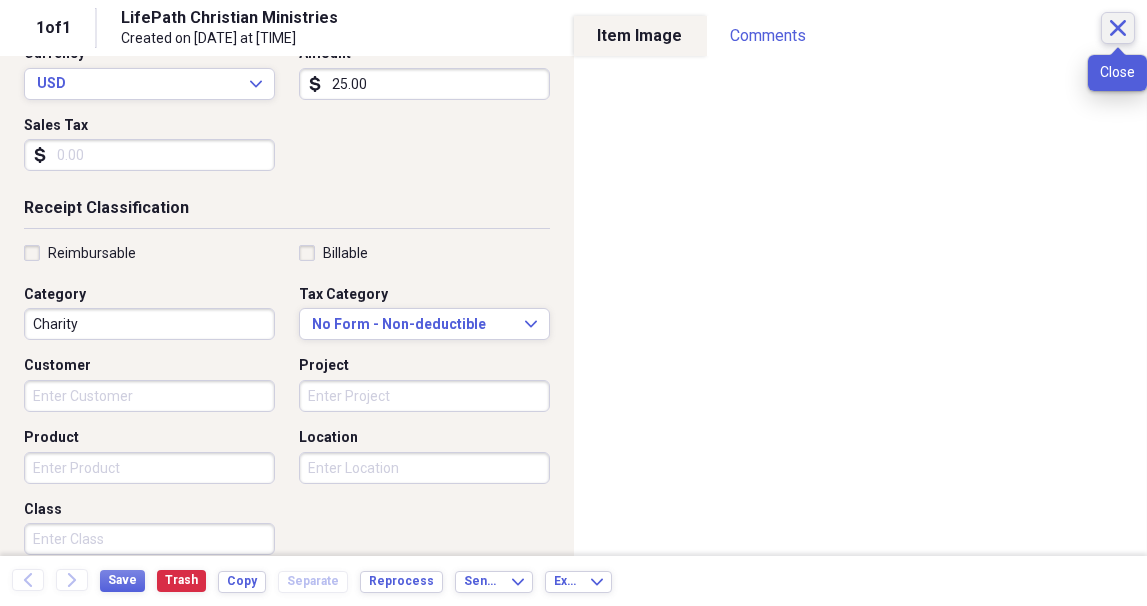 click 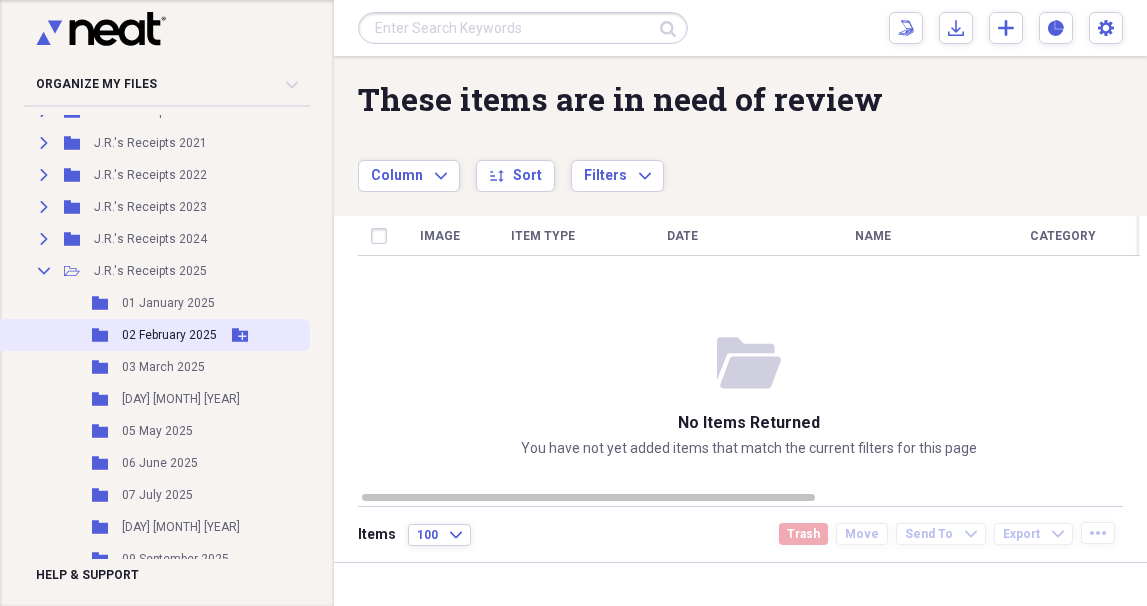 scroll, scrollTop: 641, scrollLeft: 0, axis: vertical 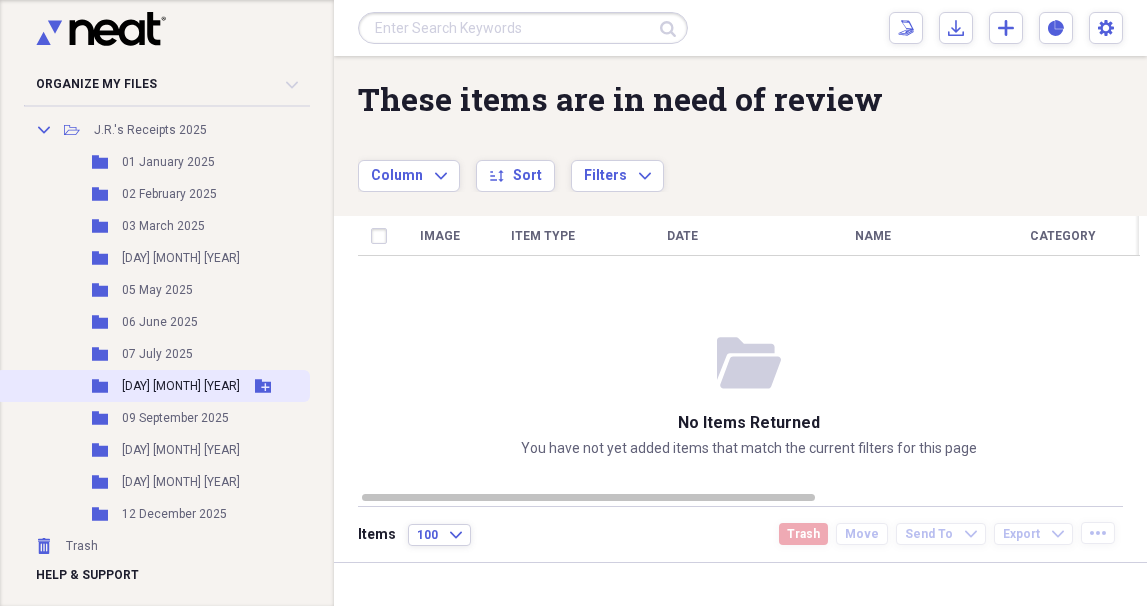 click on "[DAY] [MONTH] [YEAR]" at bounding box center [181, 386] 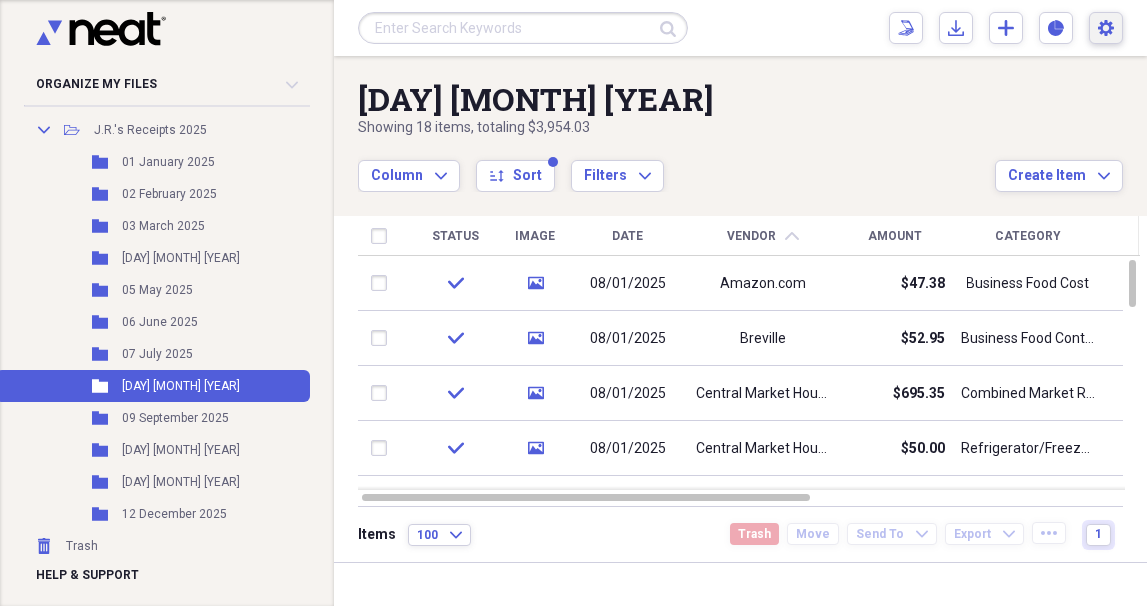 click 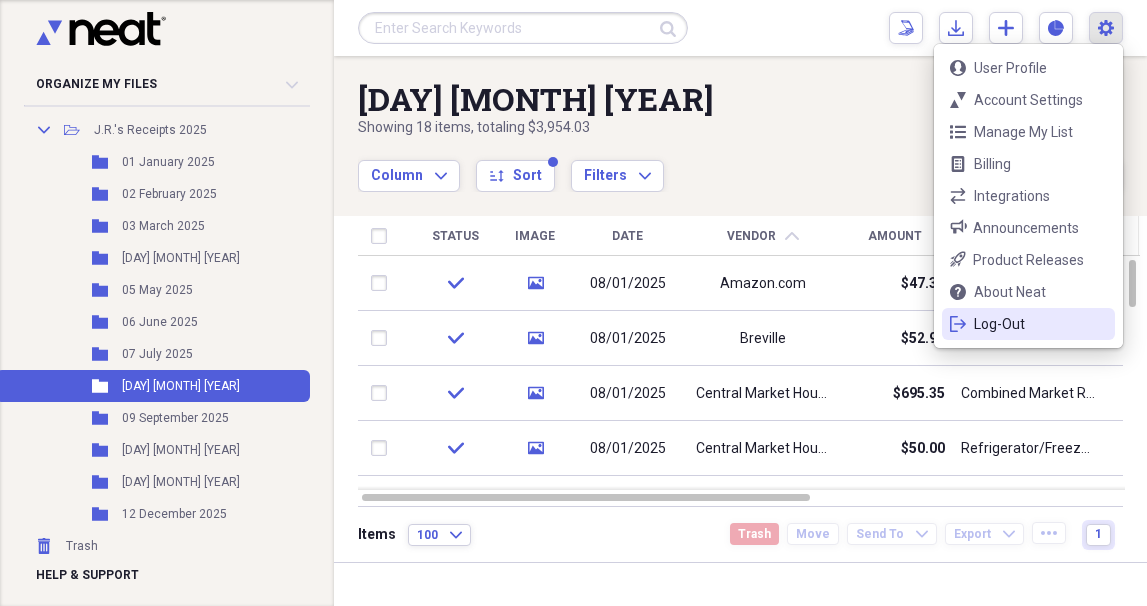 click on "Log-Out" at bounding box center (1028, 324) 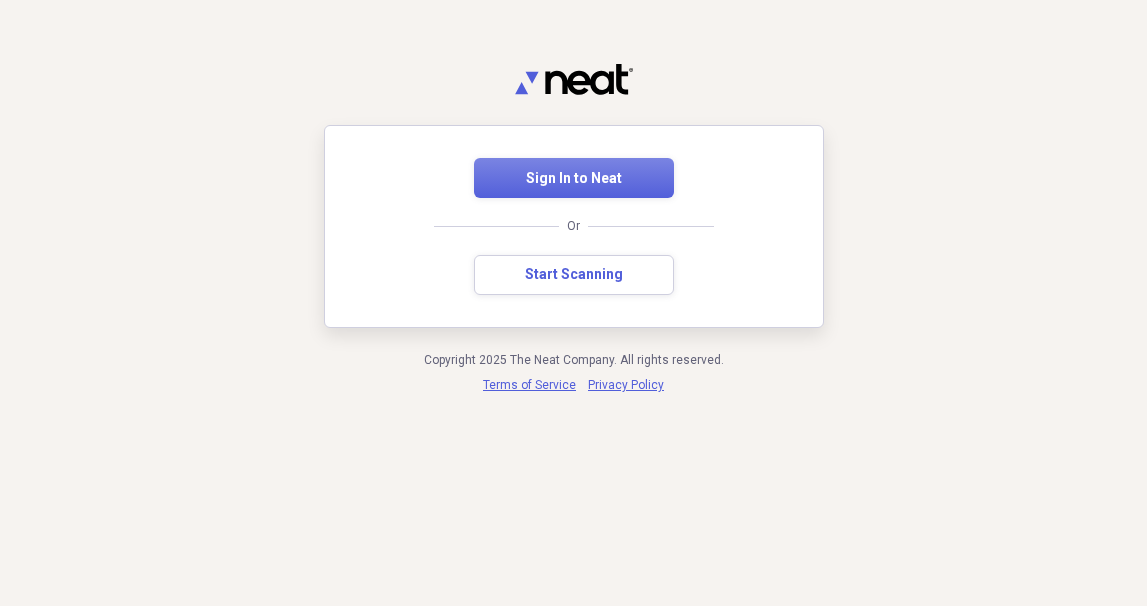 scroll, scrollTop: 0, scrollLeft: 0, axis: both 